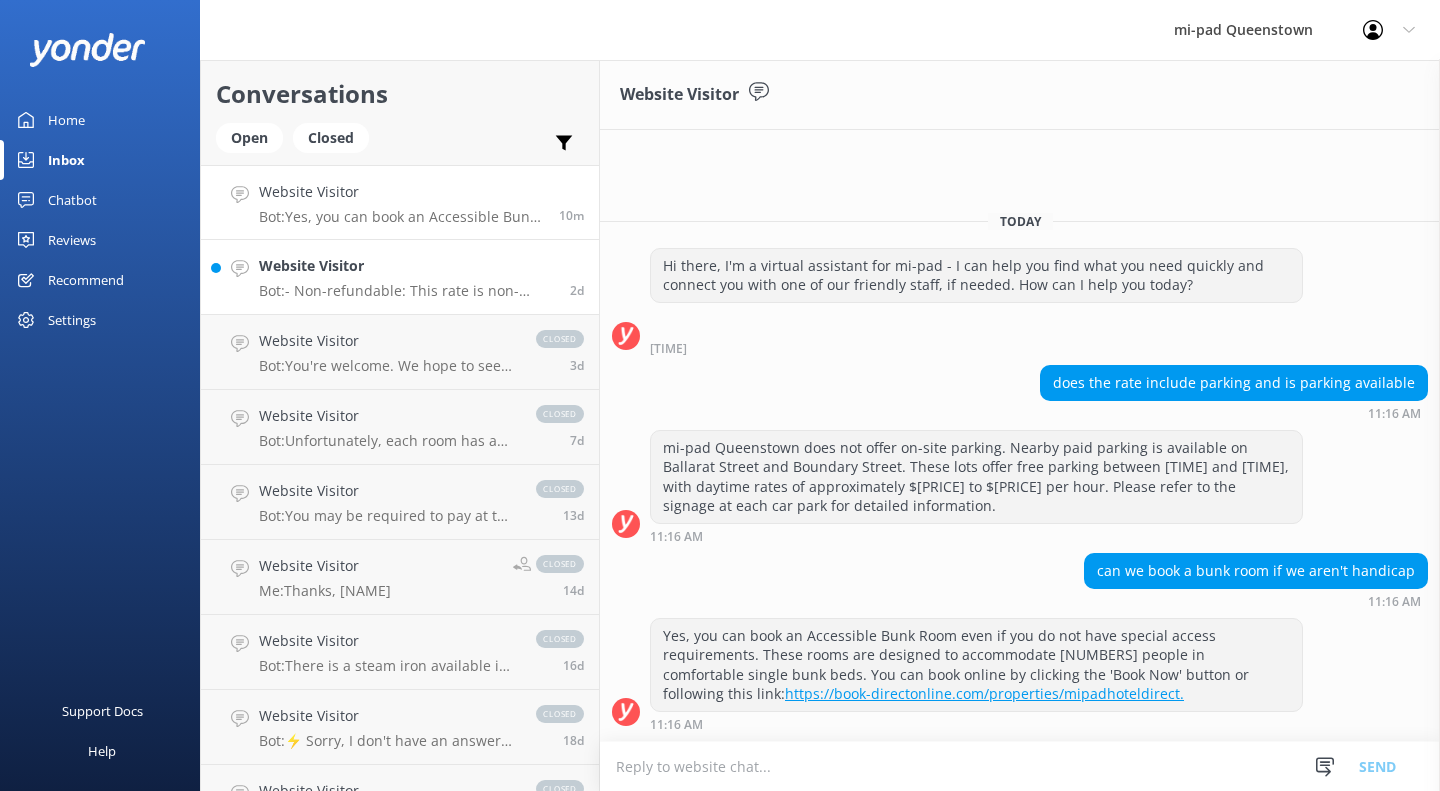 scroll, scrollTop: 0, scrollLeft: 0, axis: both 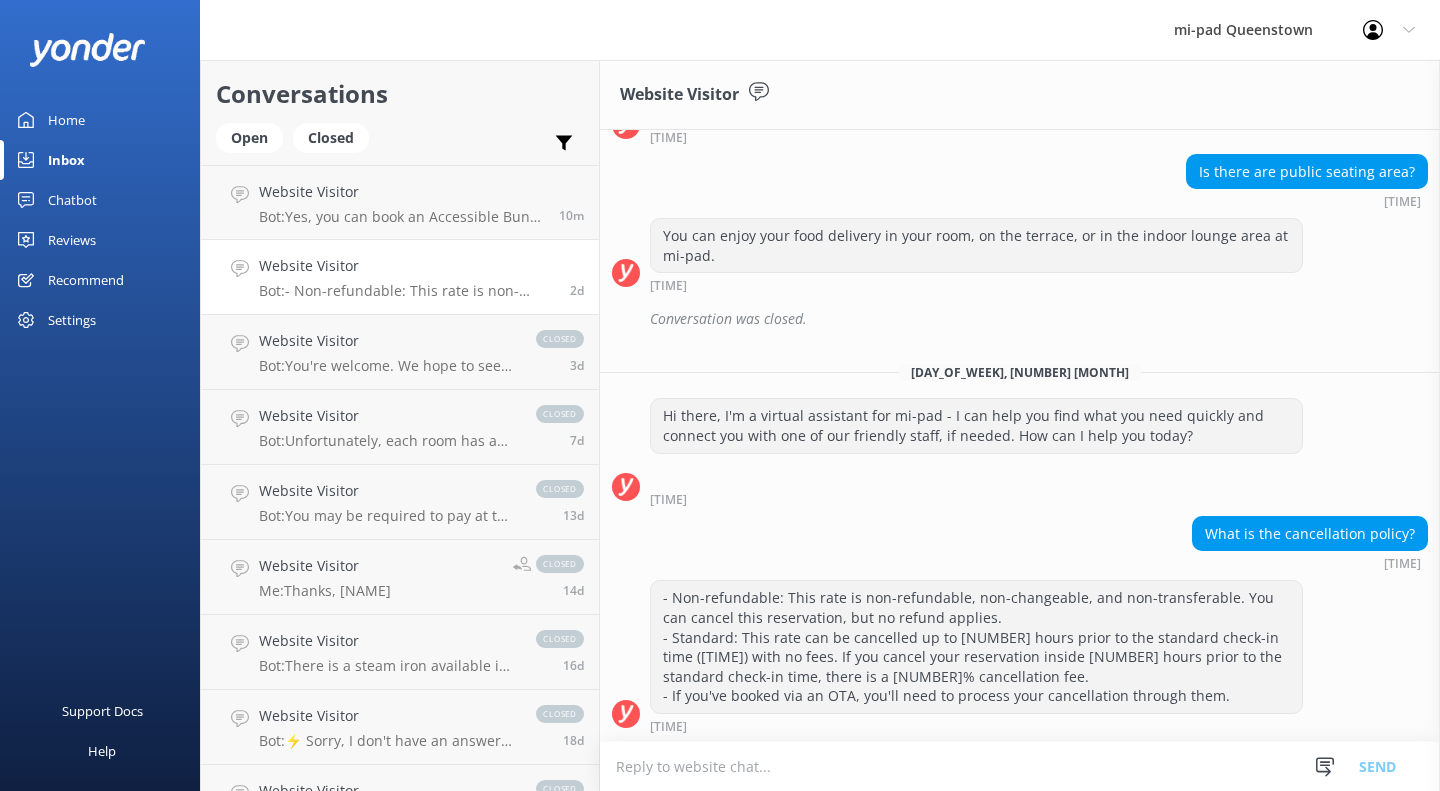 click on "Home" at bounding box center [100, 120] 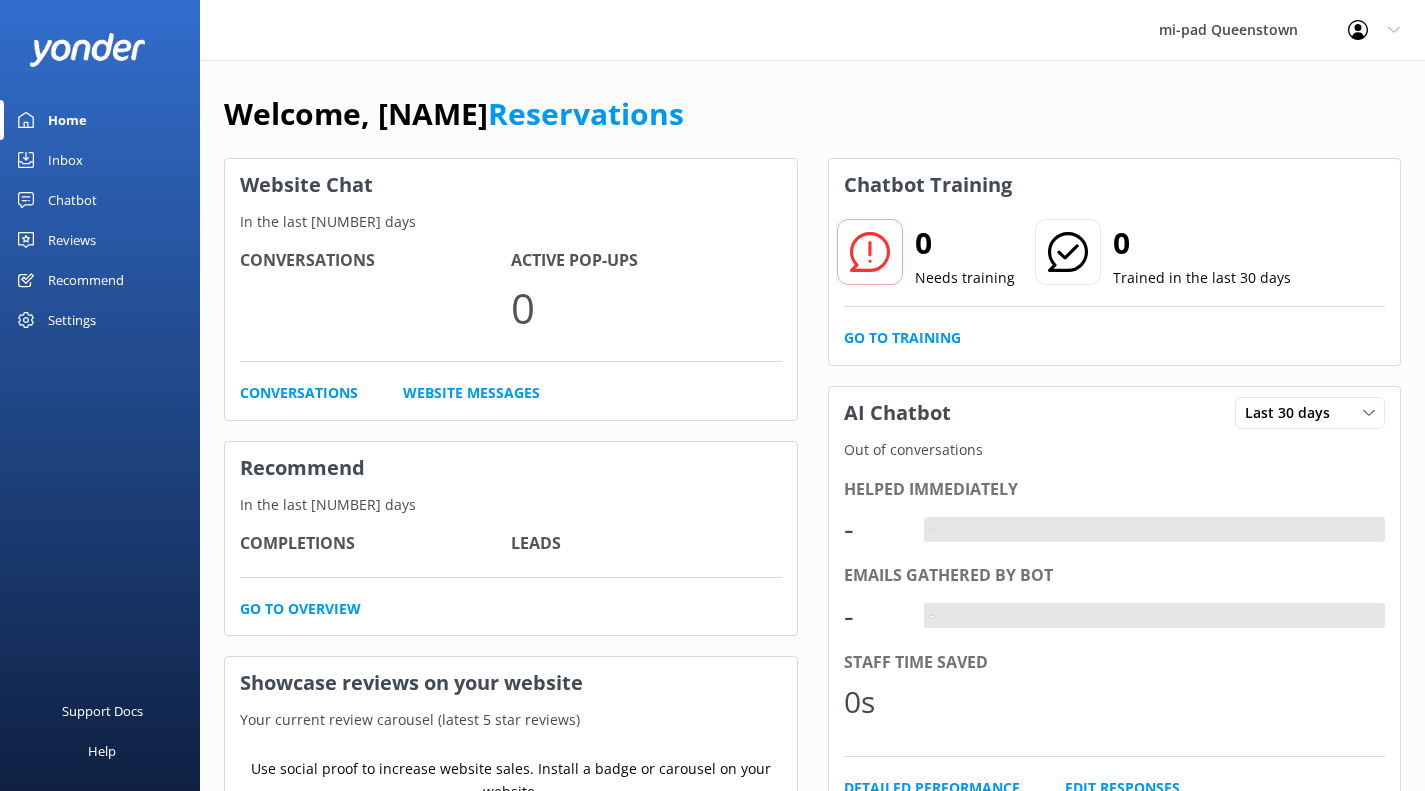 click on "Chatbot" at bounding box center [72, 200] 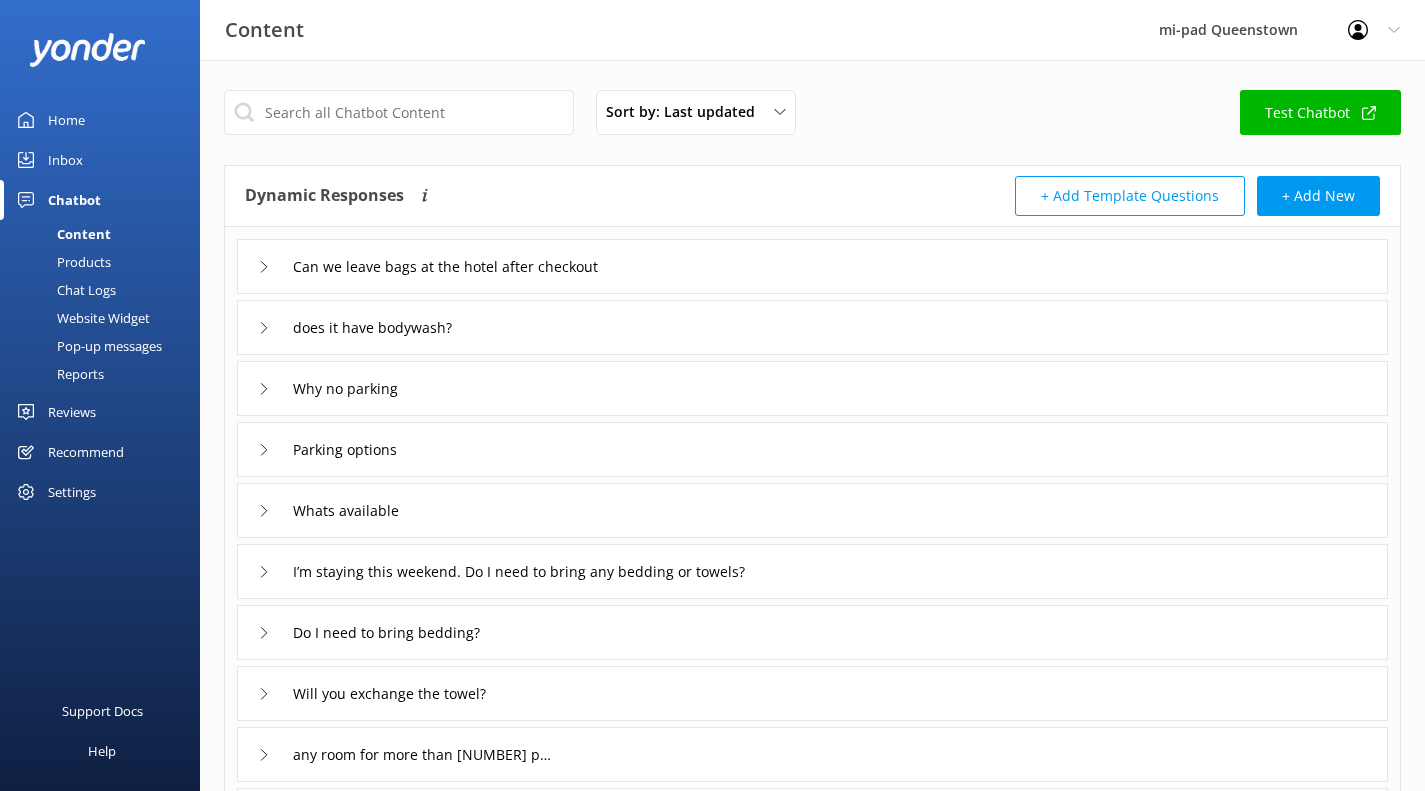 click on "Products" at bounding box center (61, 262) 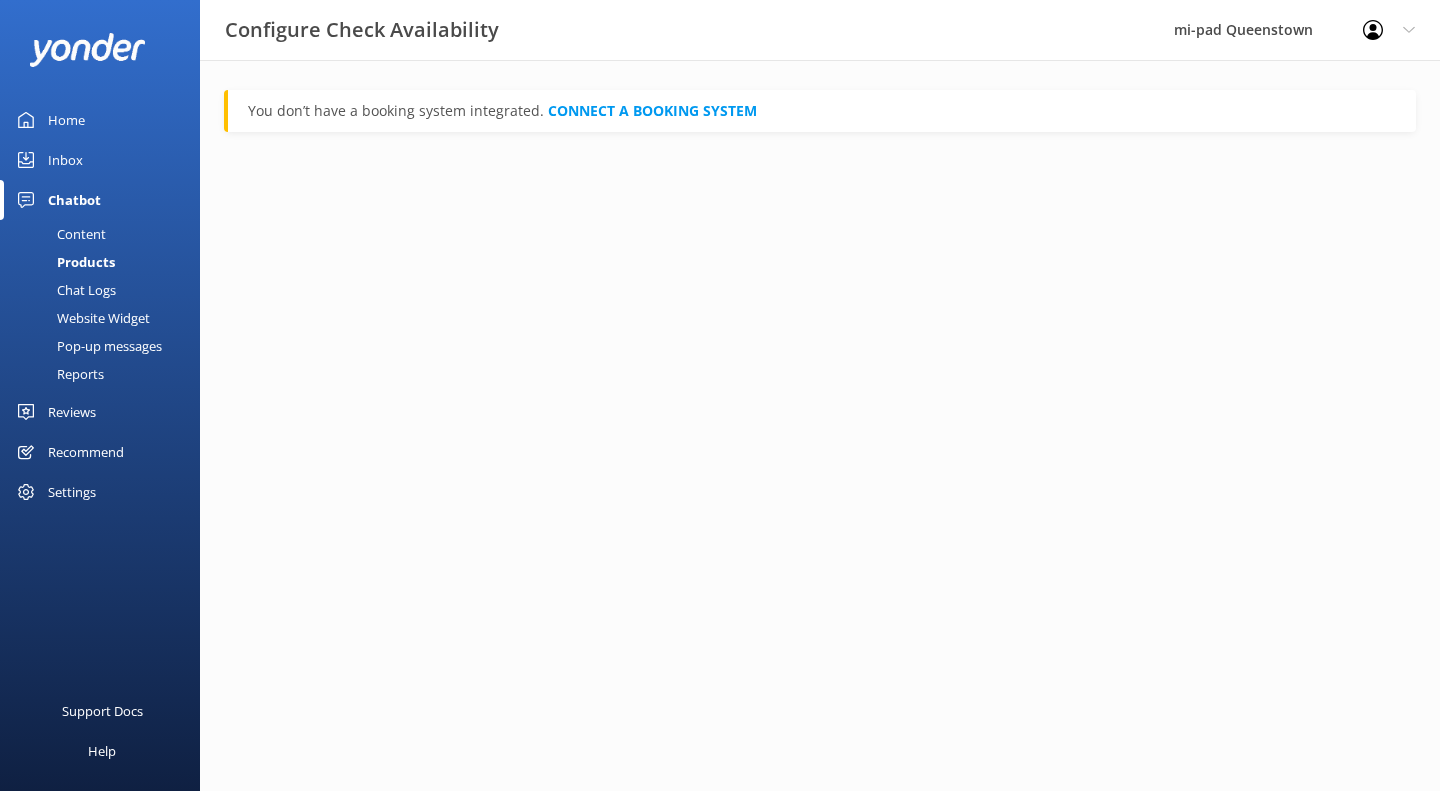 click on "Chat Logs" at bounding box center (64, 290) 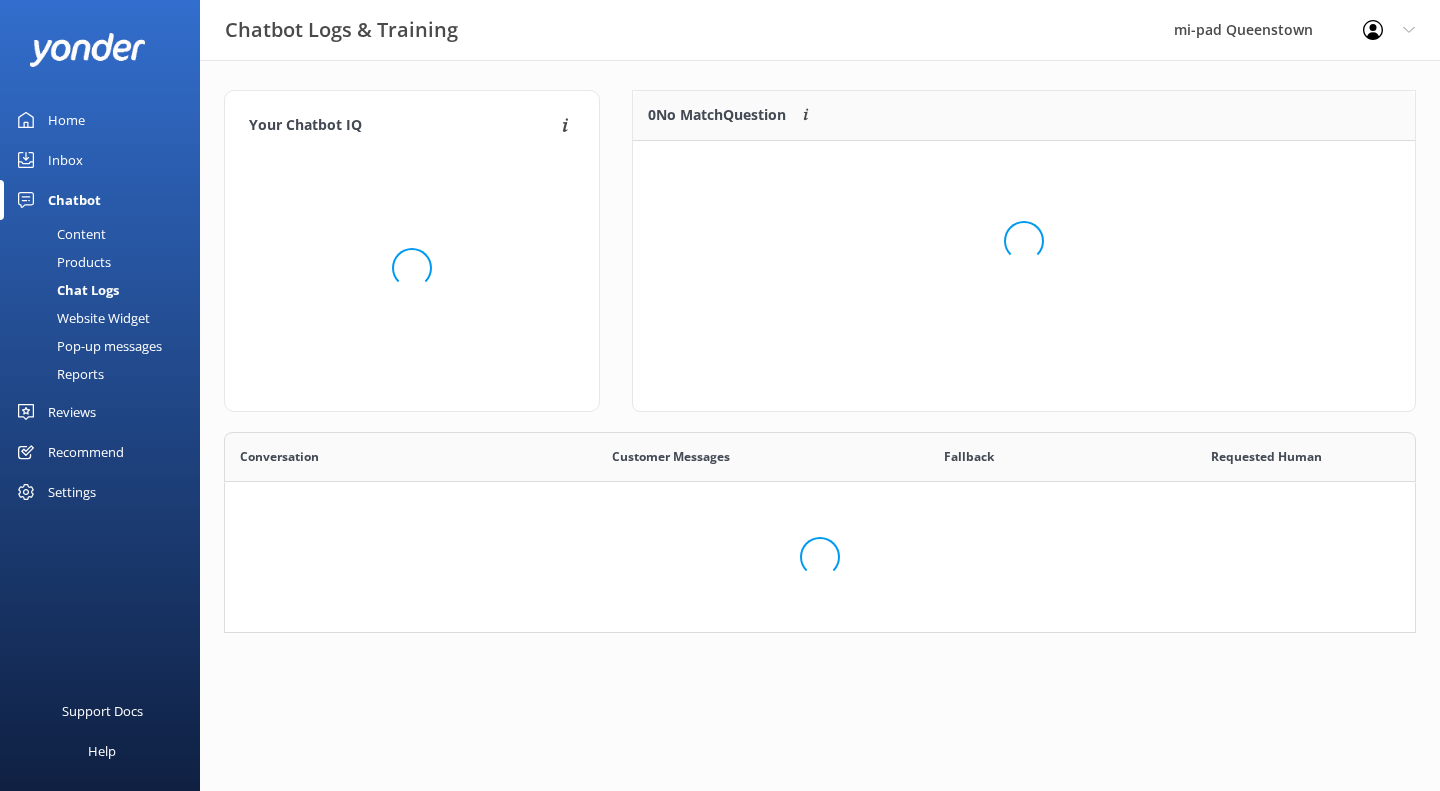 scroll, scrollTop: 16, scrollLeft: 16, axis: both 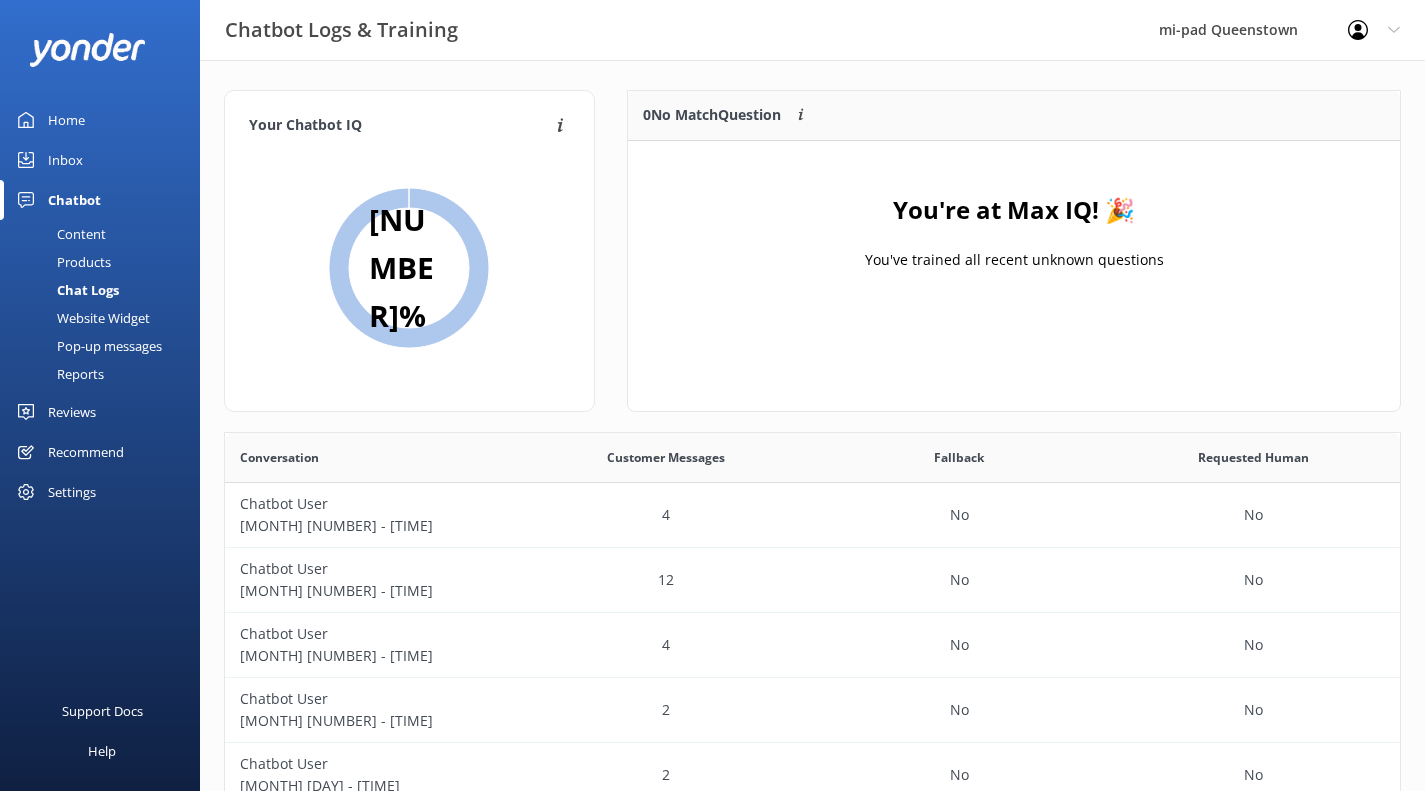 click on "Inbox" at bounding box center [65, 160] 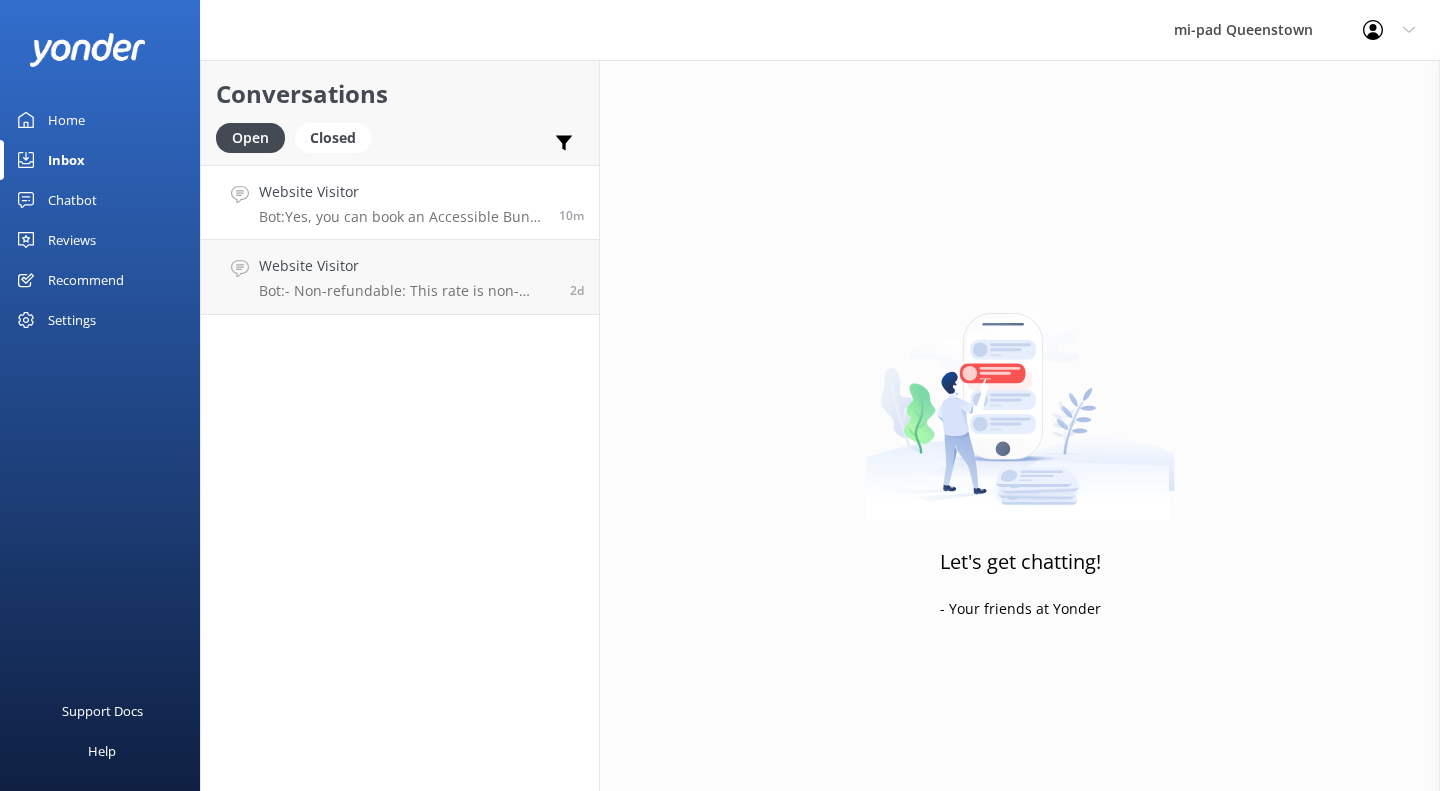 click on "Website Visitor Bot:  Yes, you can book an Accessible Bunk Room even if you do not have special access requirements. These rooms are designed to accommodate [NUMBERS] people in comfortable single bunk beds. You can book online by clicking the 'Book Now' button or following this link: https://book-directonline.com/properties/mipadhoteldirect." at bounding box center (401, 202) 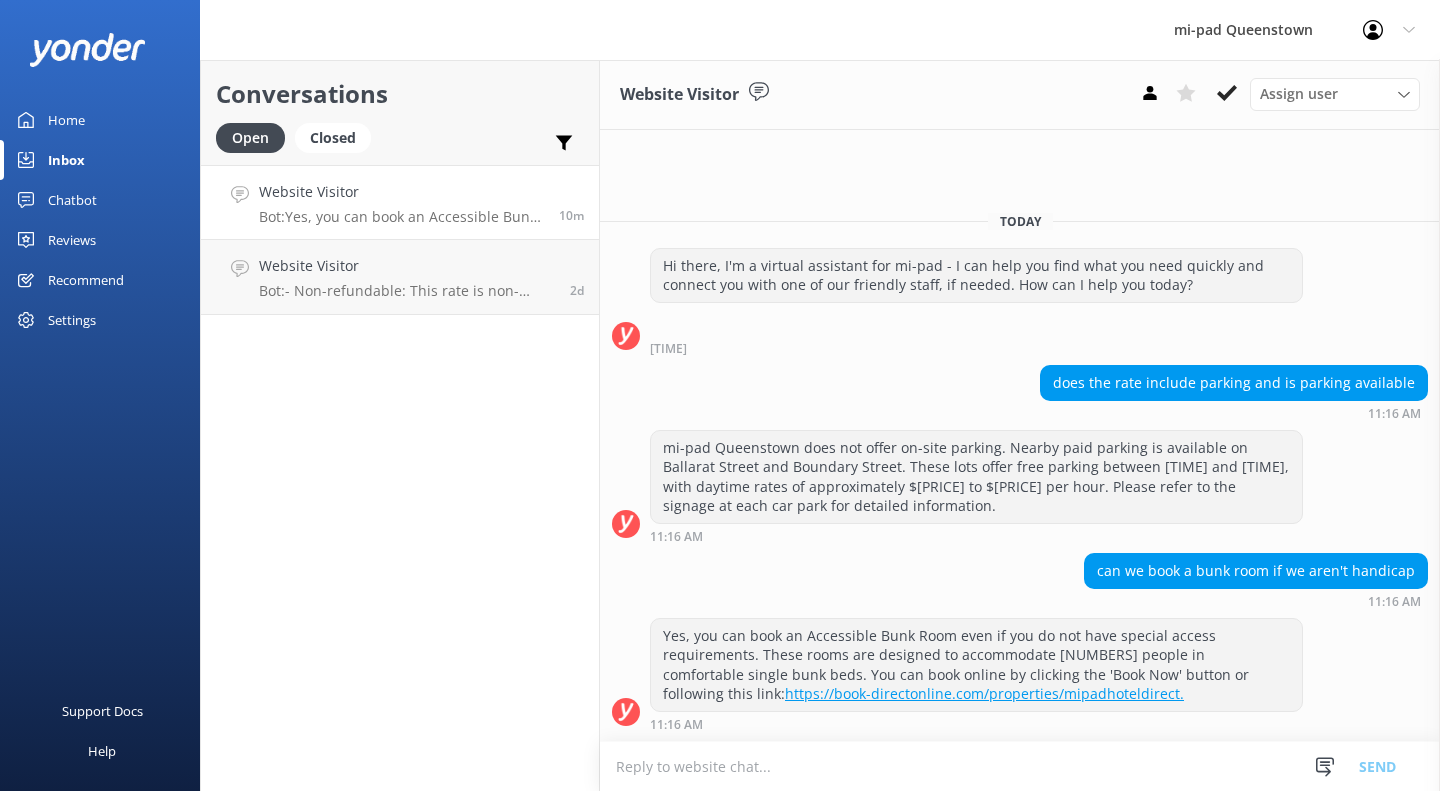 click on "Bot:  Yes, you can book an Accessible Bunk Room even if you do not have special access requirements. These rooms are designed to accommodate [NUMBERS] people in comfortable single bunk beds. You can book online by clicking the 'Book Now' button or following this link: https://book-directonline.com/properties/mipadhoteldirect." at bounding box center [401, 217] 